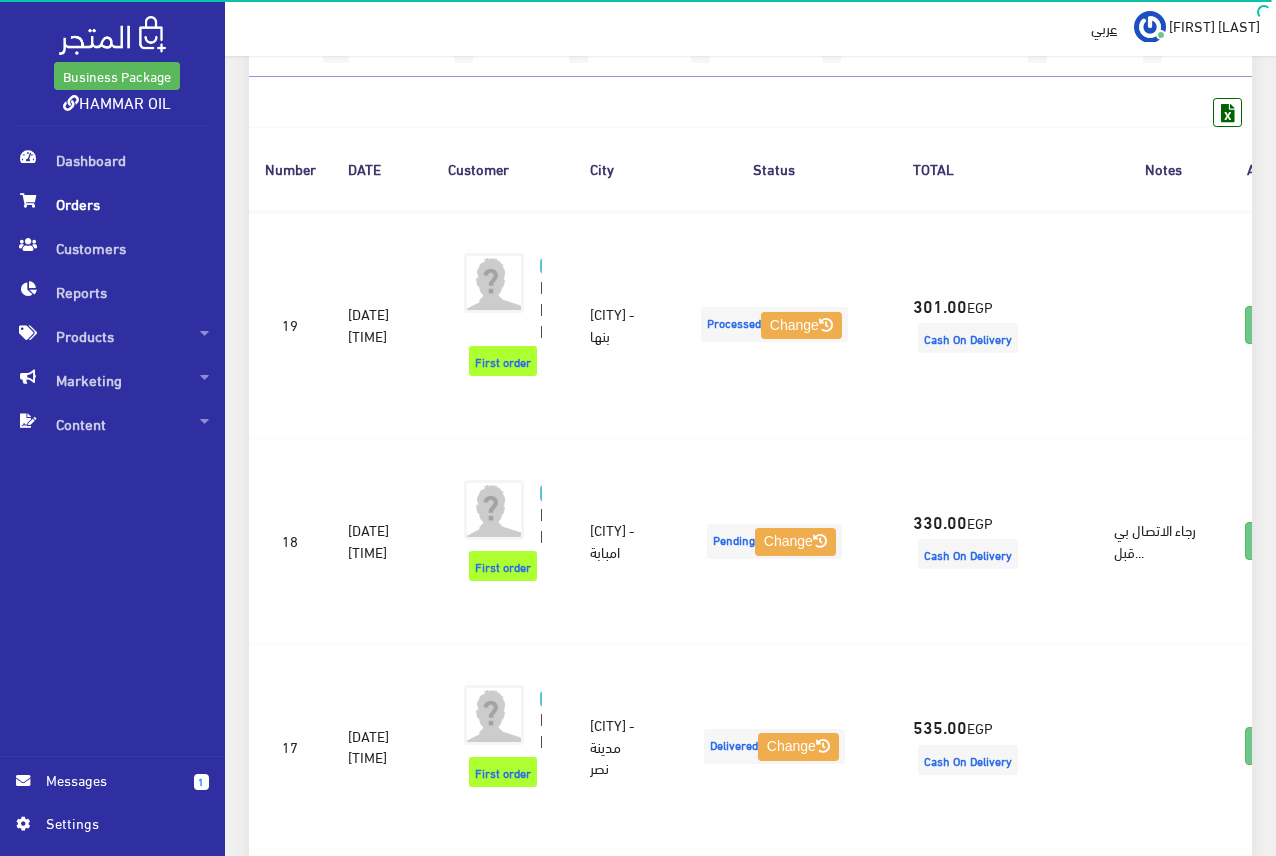 scroll, scrollTop: 0, scrollLeft: 0, axis: both 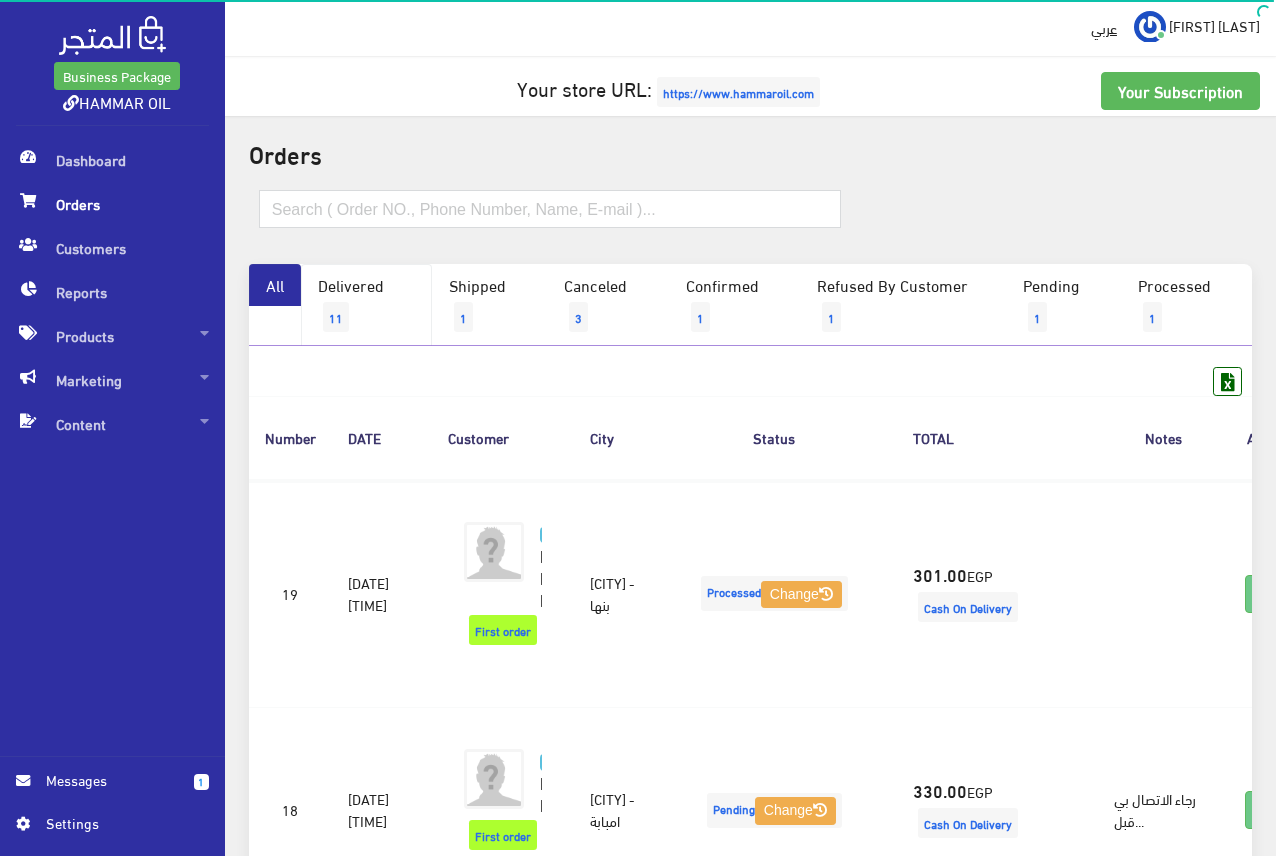 click on "Delivered
11" at bounding box center [366, 305] 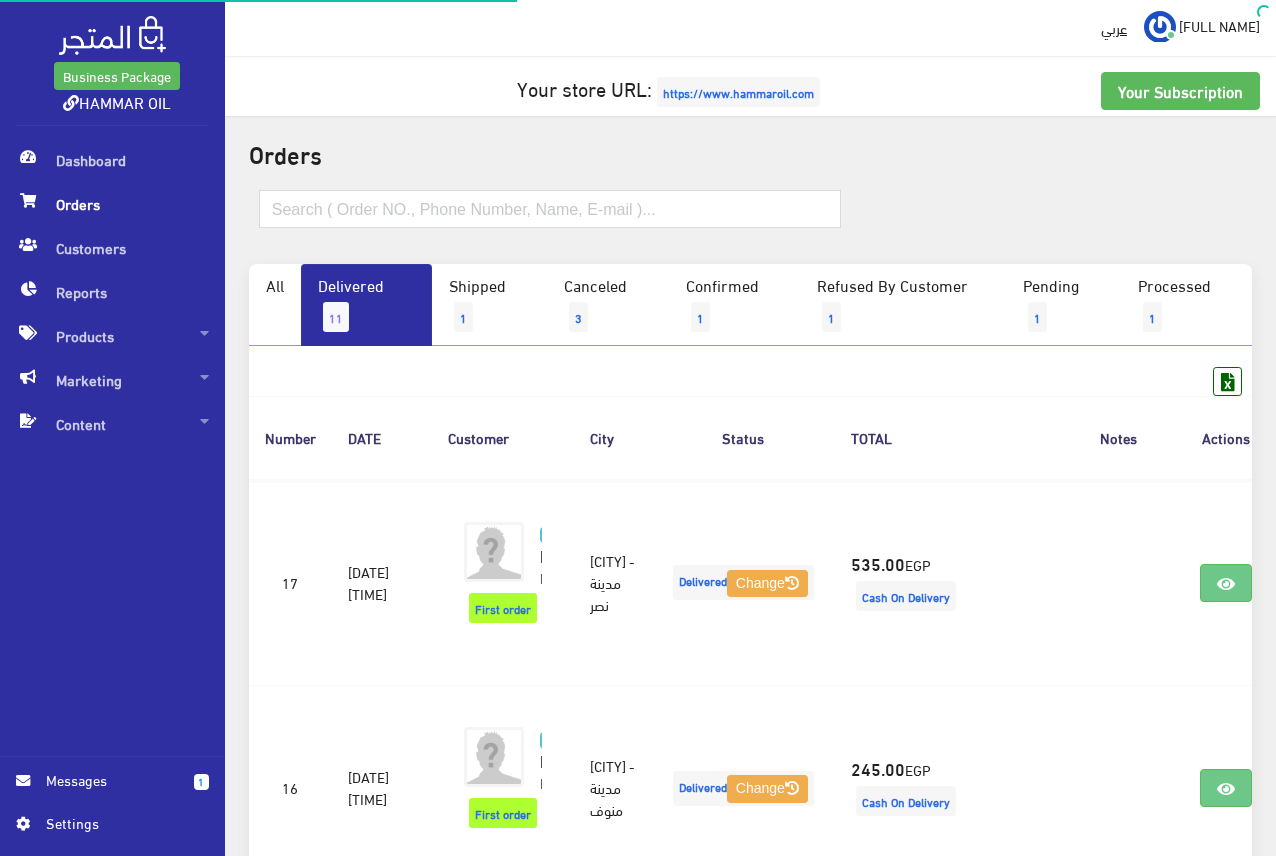scroll, scrollTop: 0, scrollLeft: 0, axis: both 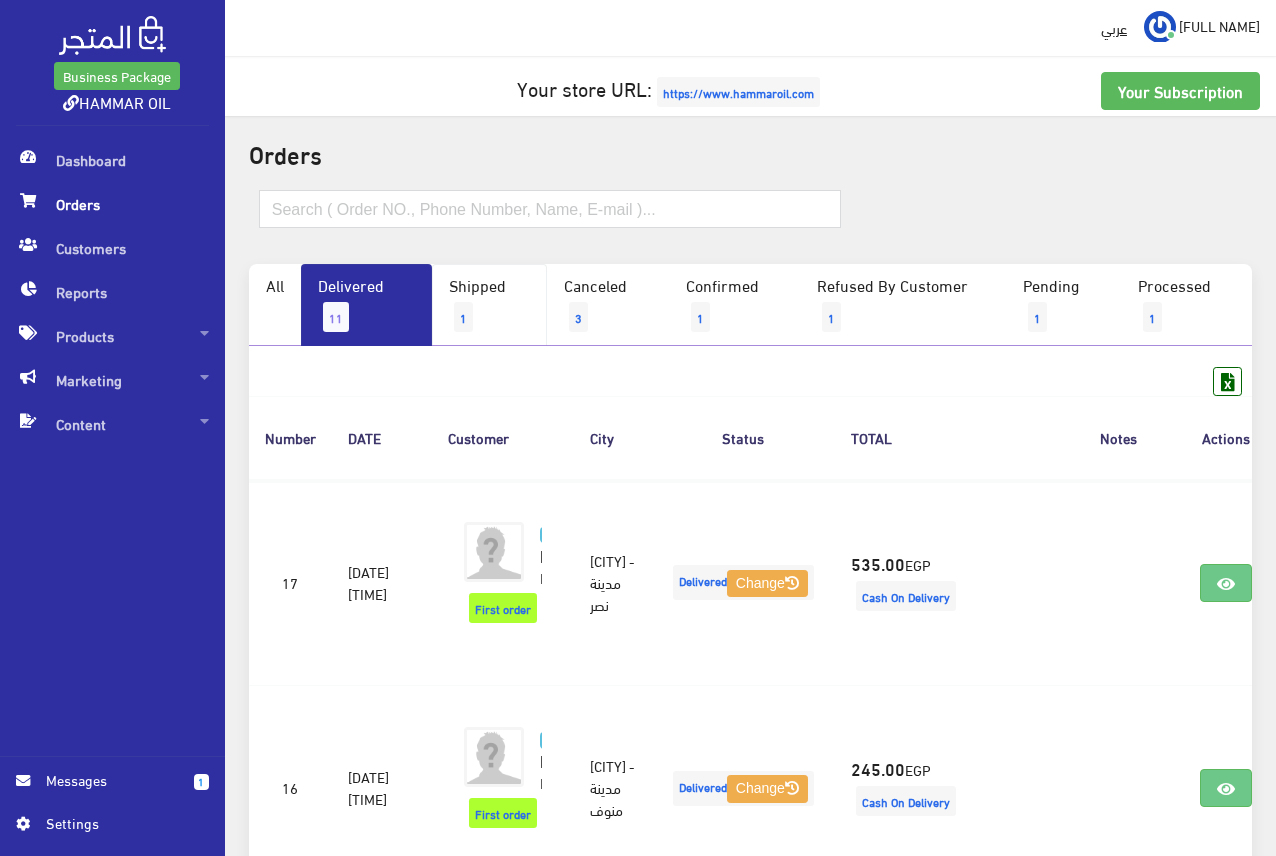 click on "Shipped
1" at bounding box center (490, 305) 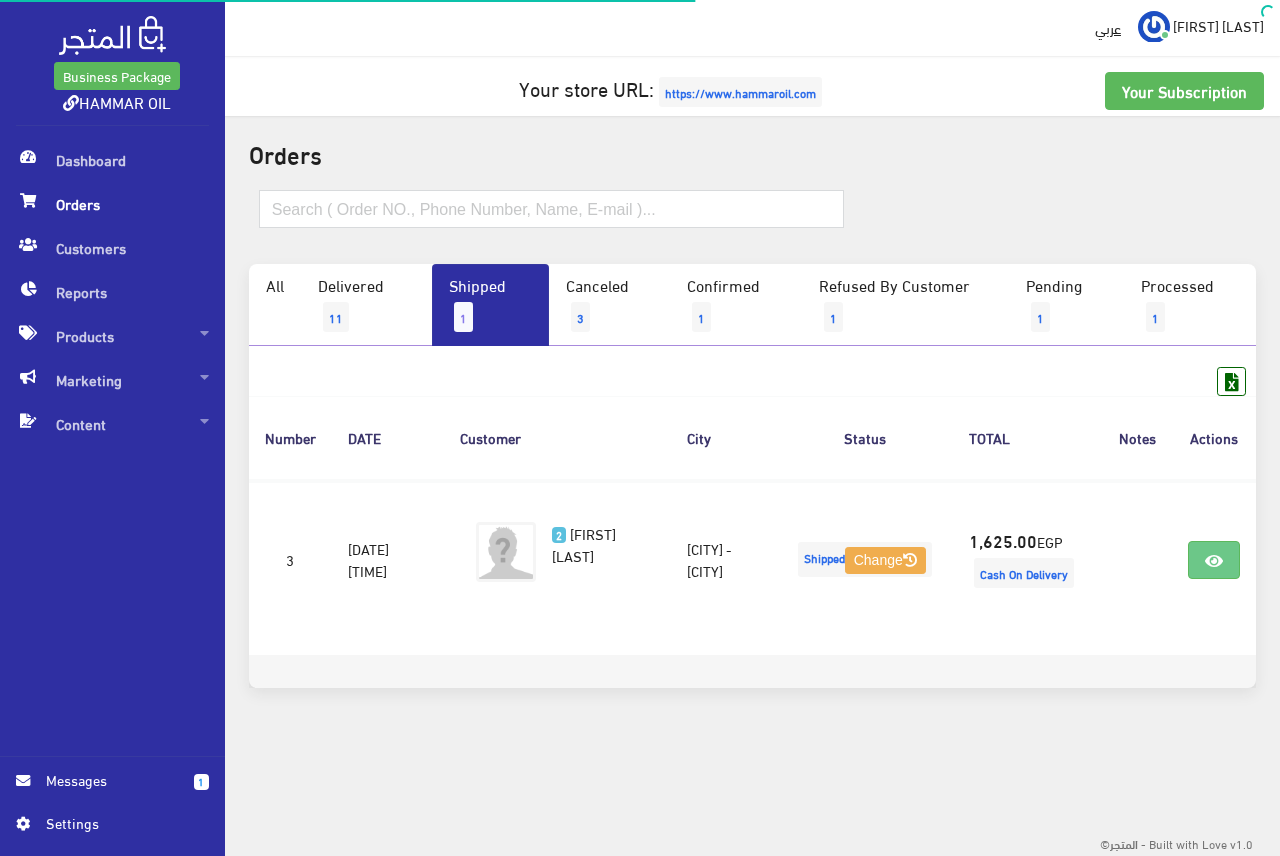 scroll, scrollTop: 0, scrollLeft: 0, axis: both 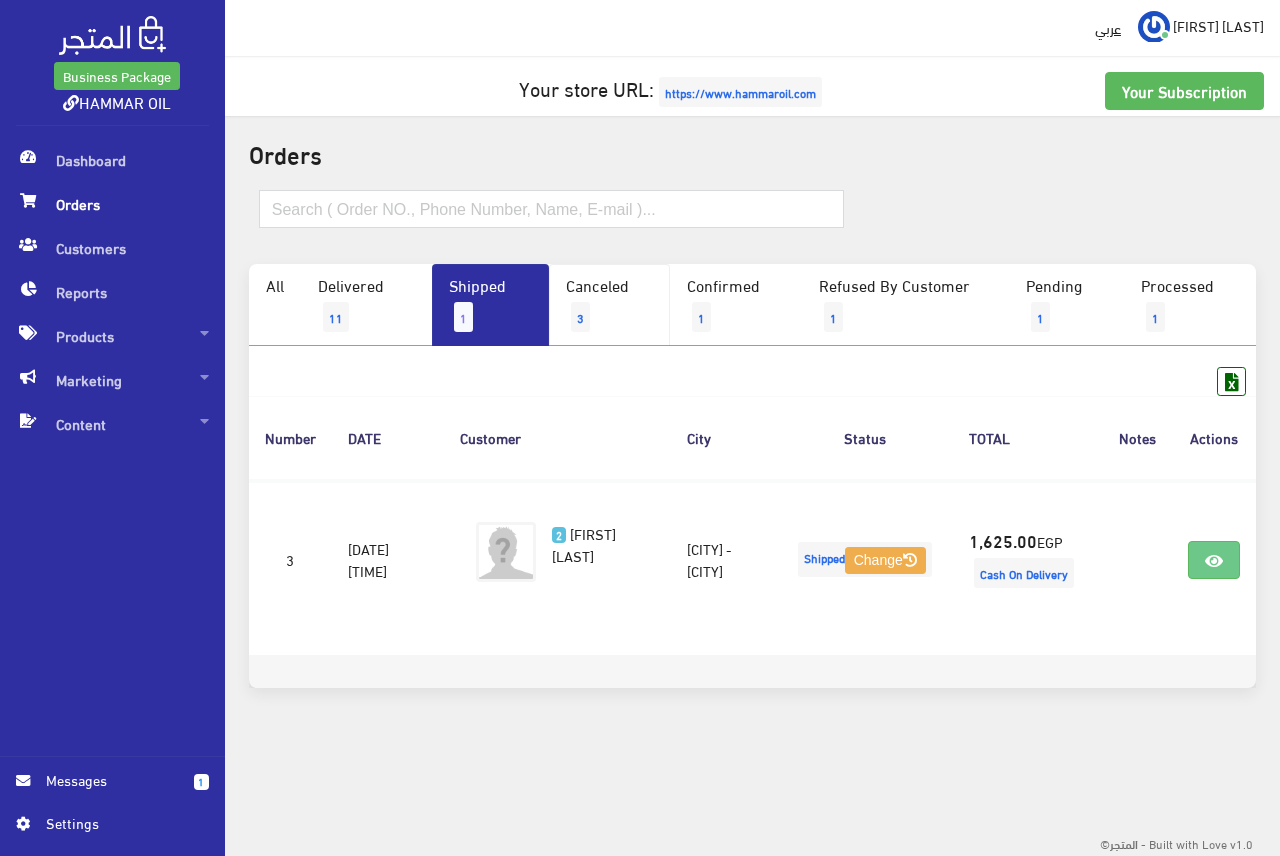 click on "Canceled
3" at bounding box center [610, 305] 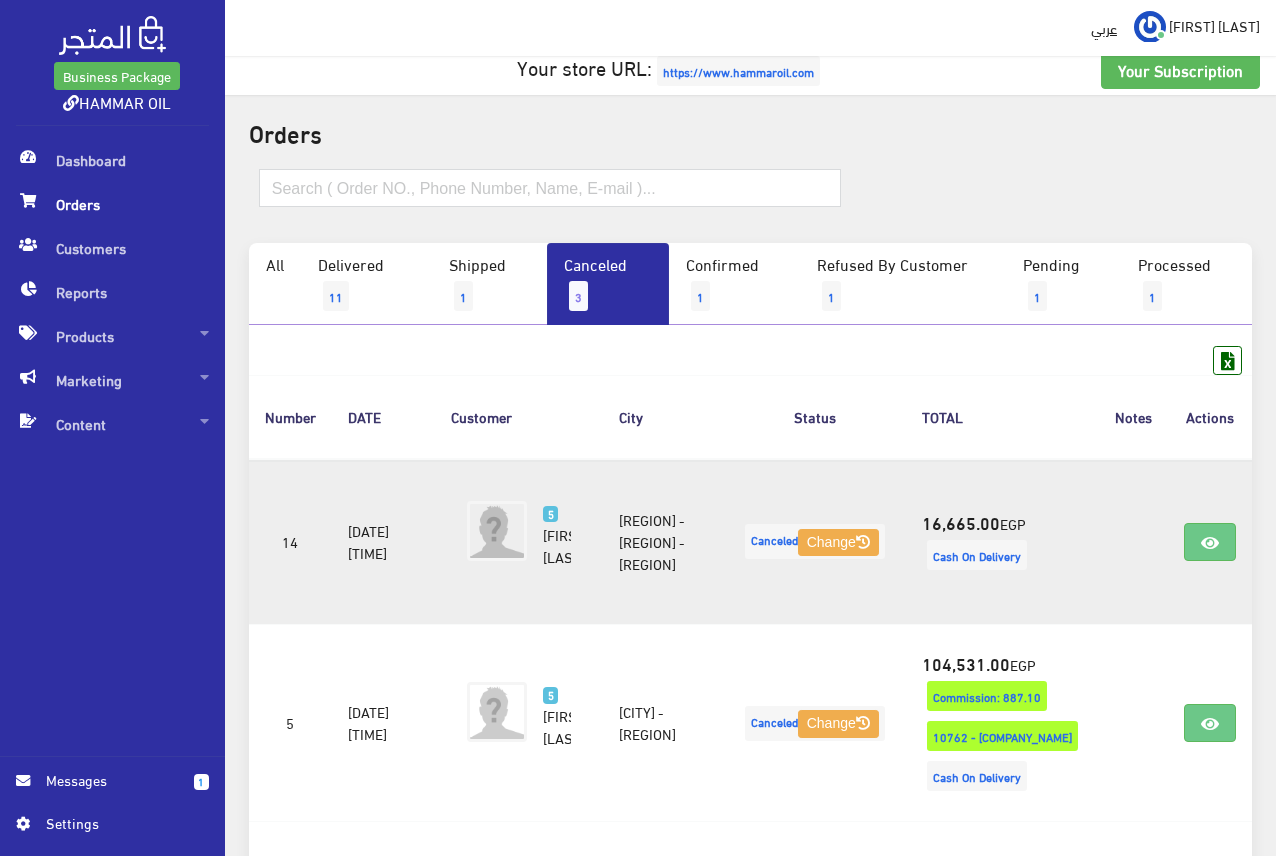 scroll, scrollTop: 8, scrollLeft: 0, axis: vertical 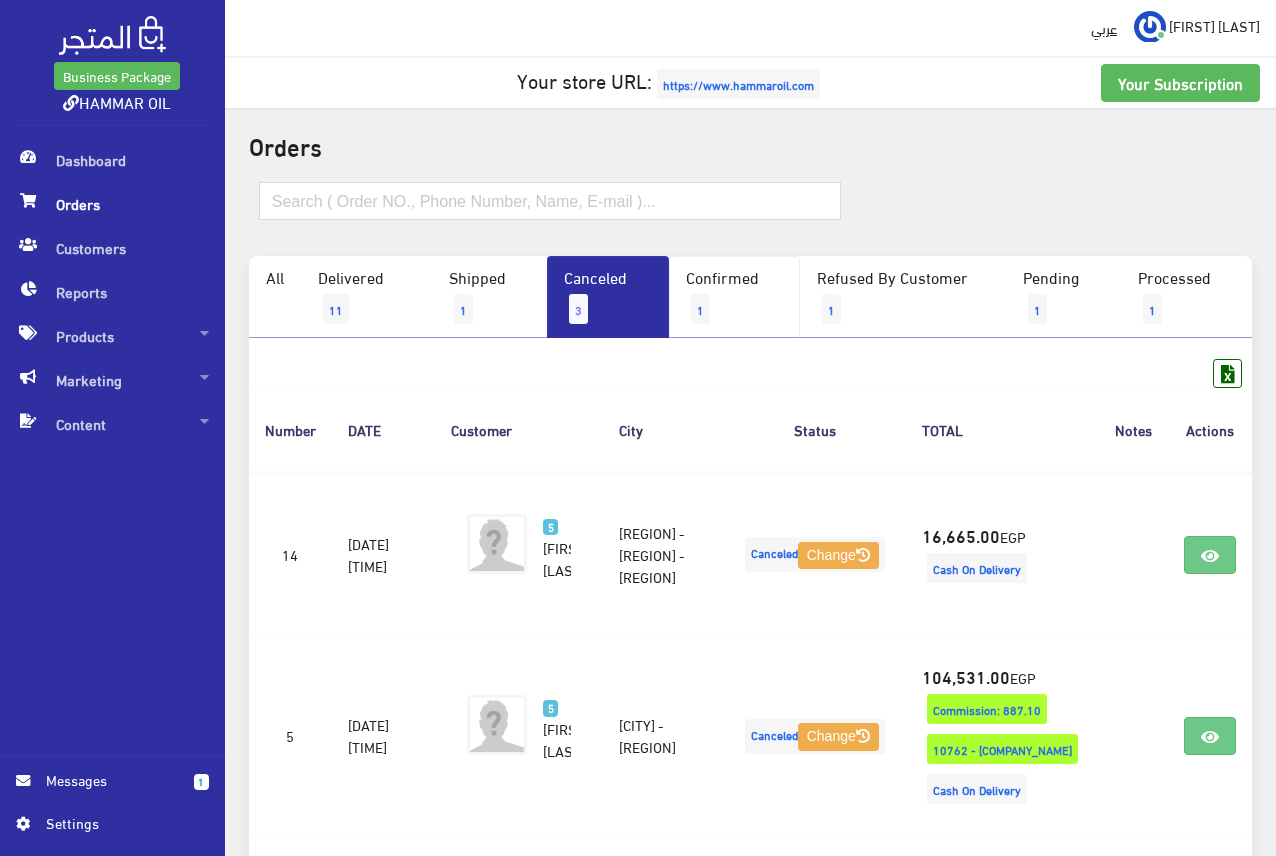 click on "Confirmed
[NUMBER]" at bounding box center (734, 297) 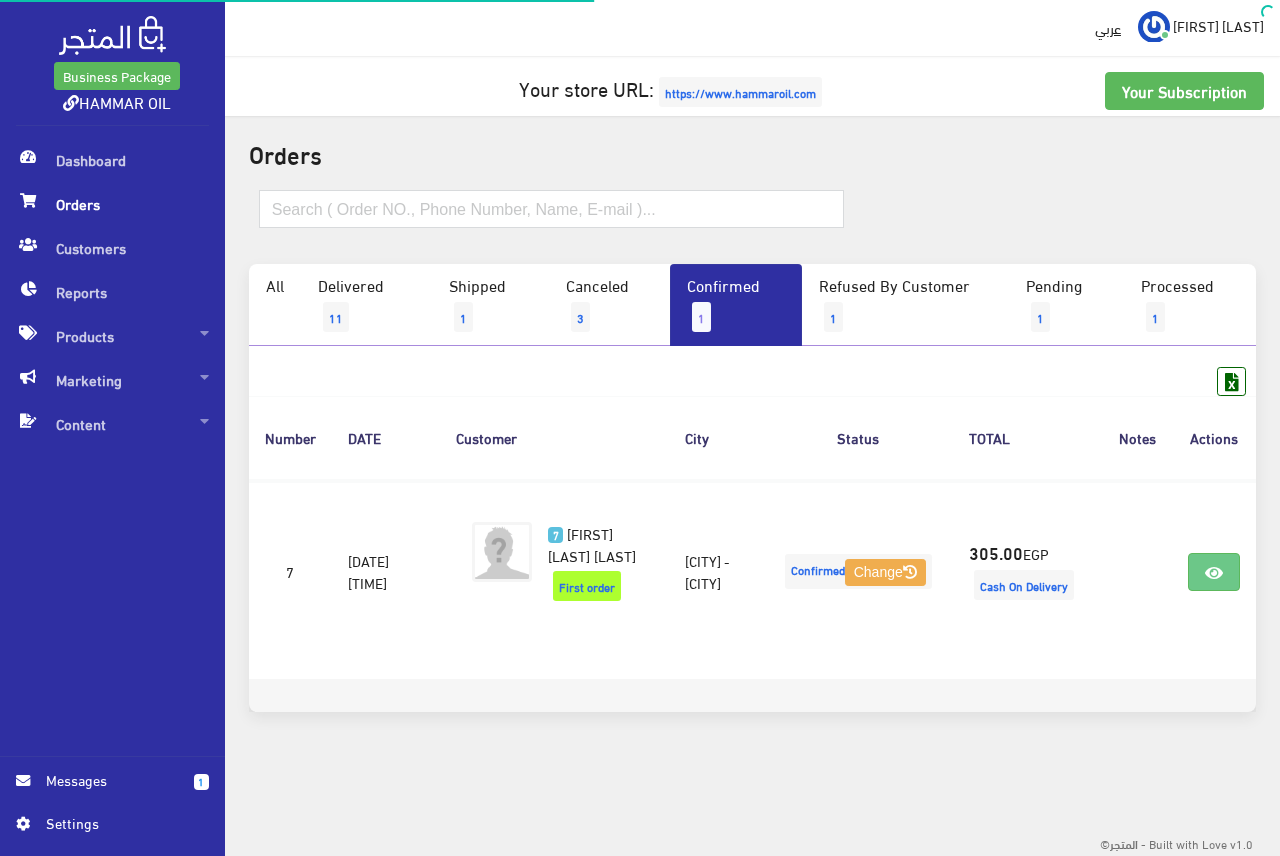 scroll, scrollTop: 0, scrollLeft: 0, axis: both 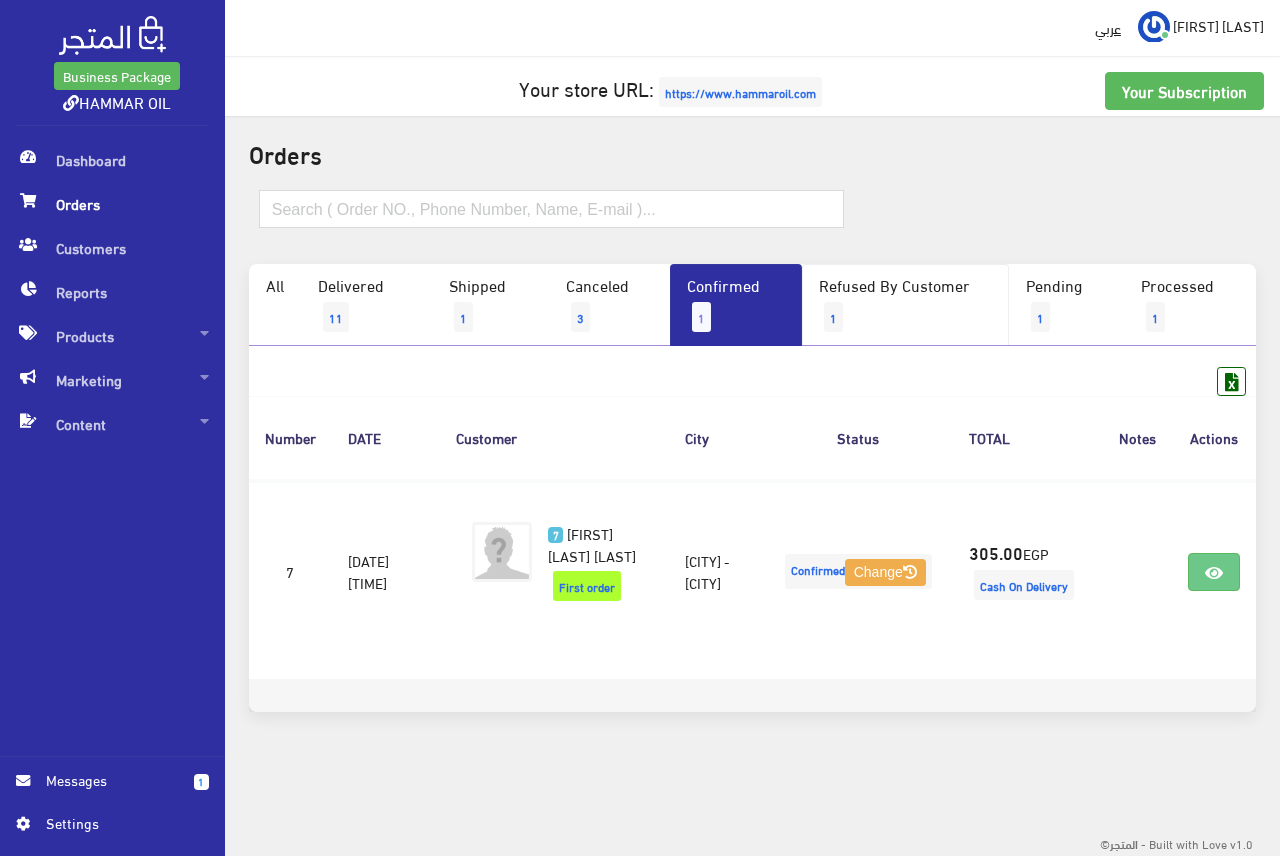click on "Refused By Customer
1" at bounding box center [905, 305] 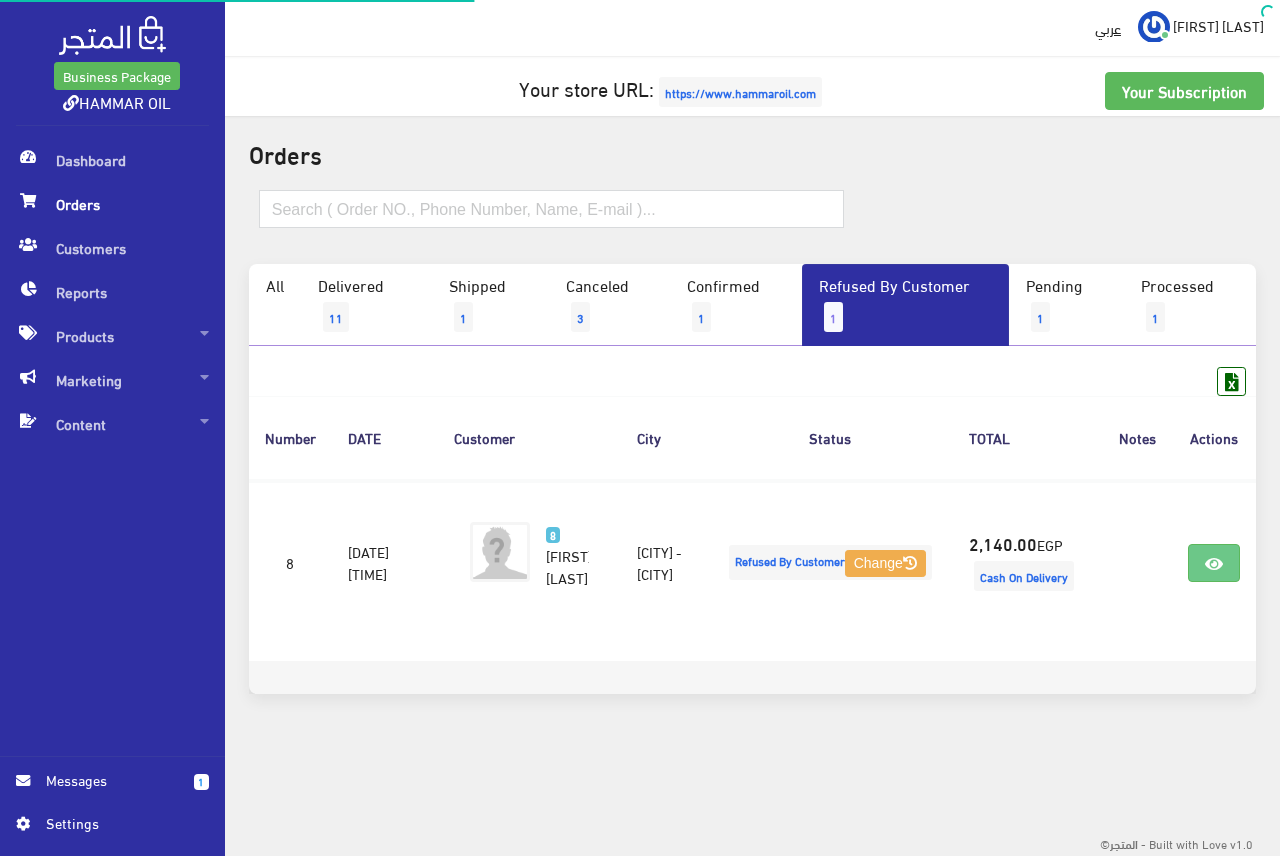scroll, scrollTop: 0, scrollLeft: 0, axis: both 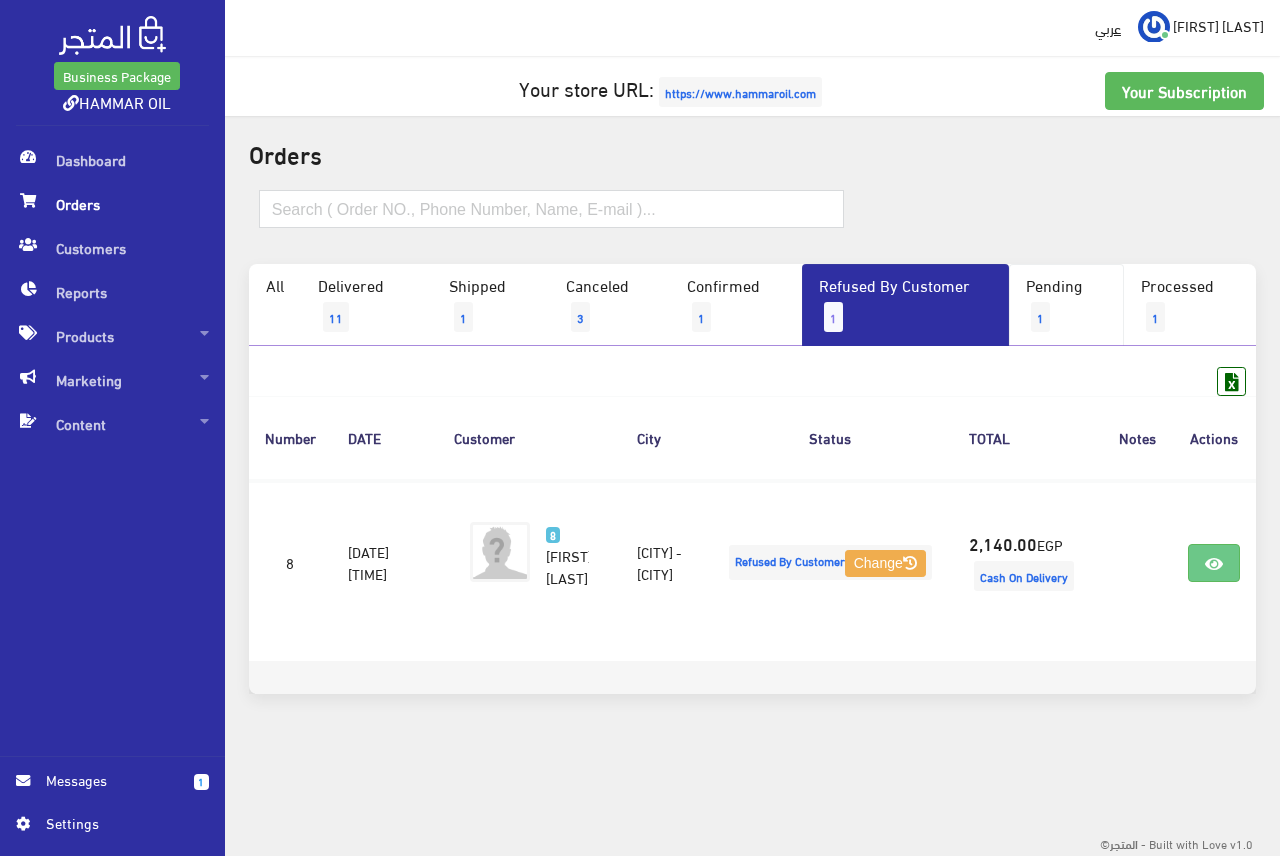 click on "Pending
1" at bounding box center (1066, 305) 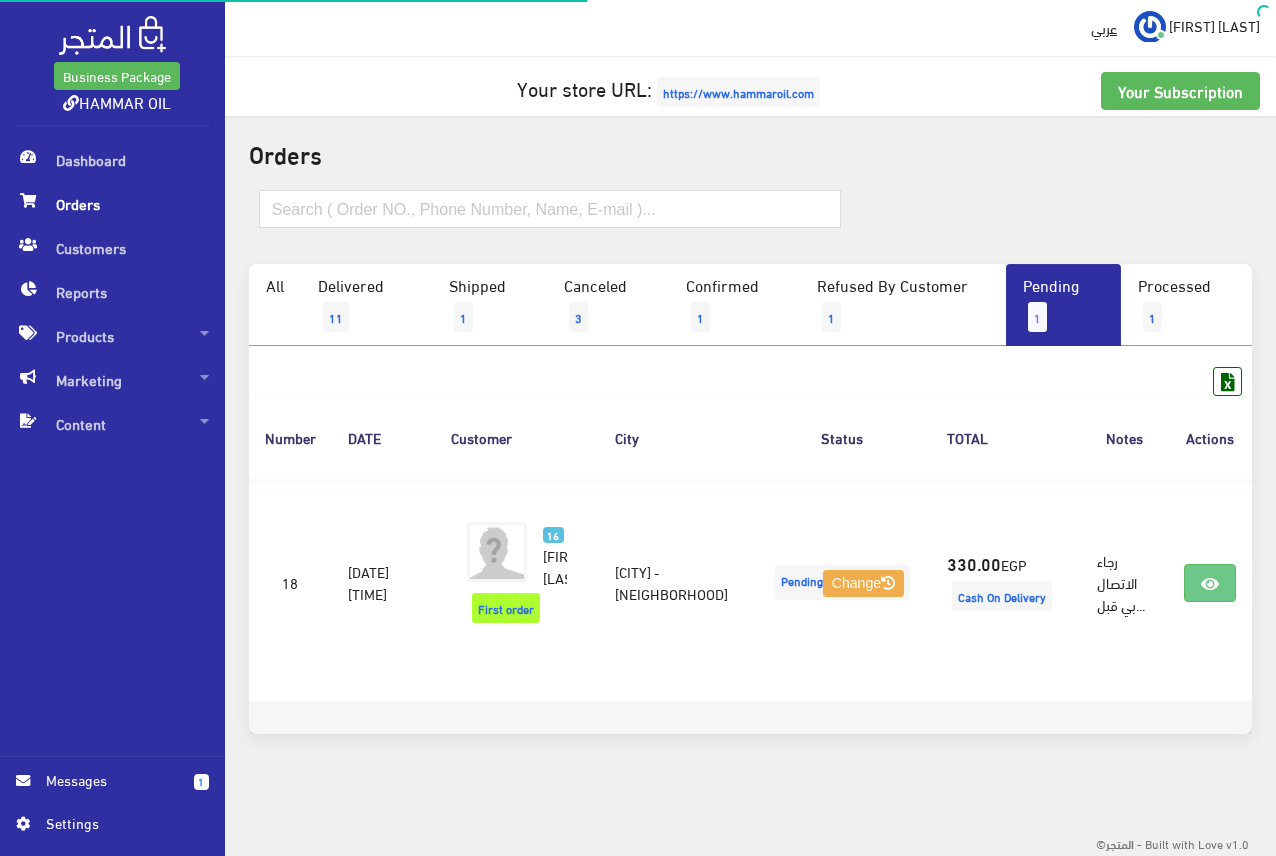 scroll, scrollTop: 0, scrollLeft: 0, axis: both 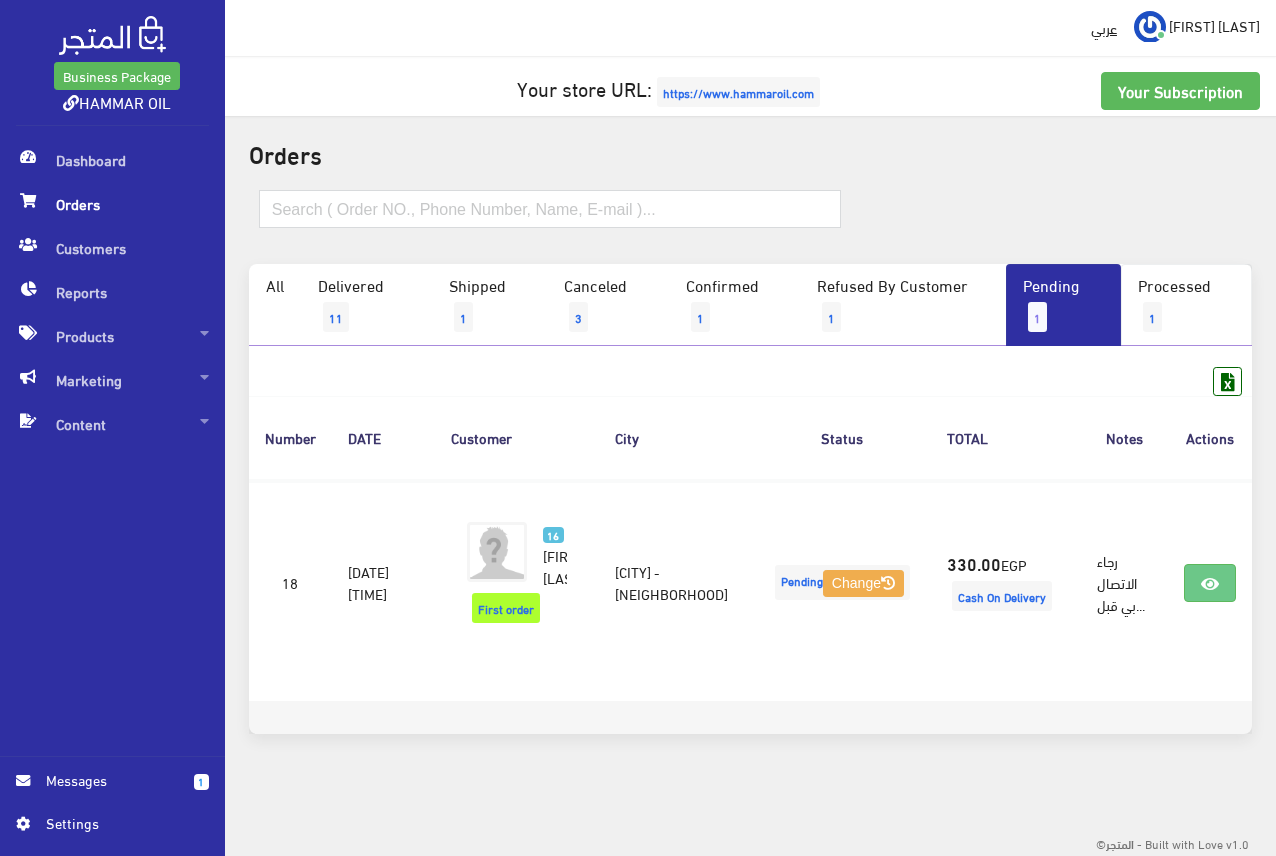 click on "Processed
1" at bounding box center (1186, 305) 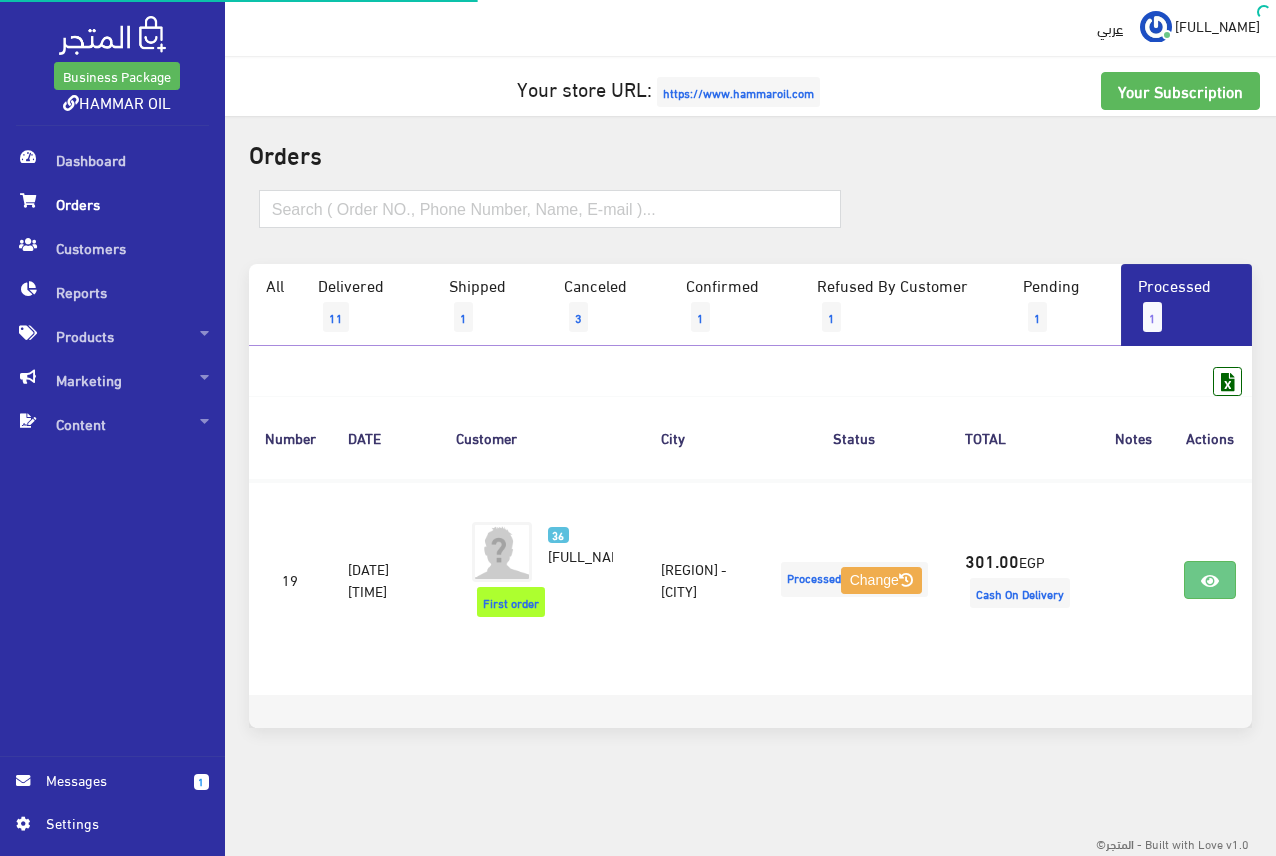 scroll, scrollTop: 0, scrollLeft: 0, axis: both 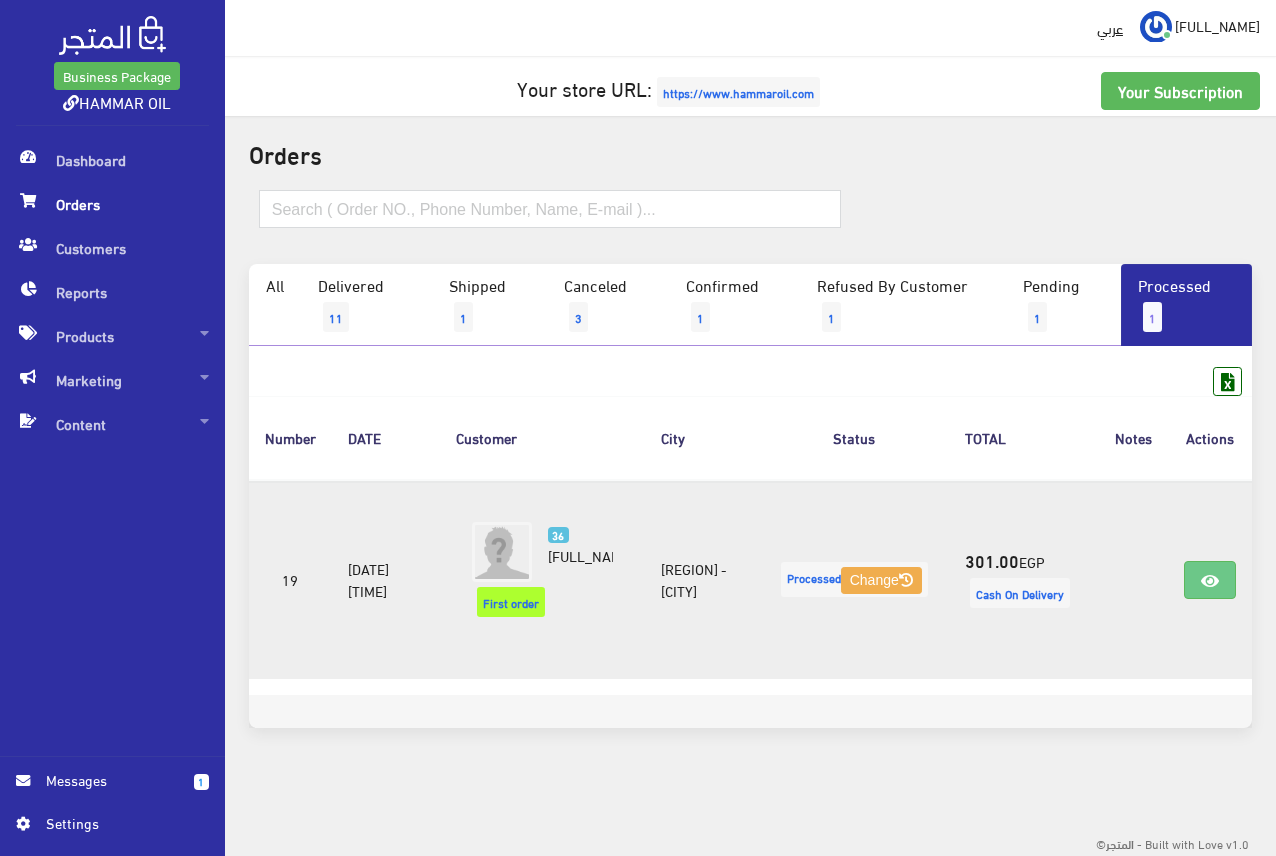 click on "[FULL_NAME]" at bounding box center [591, 555] 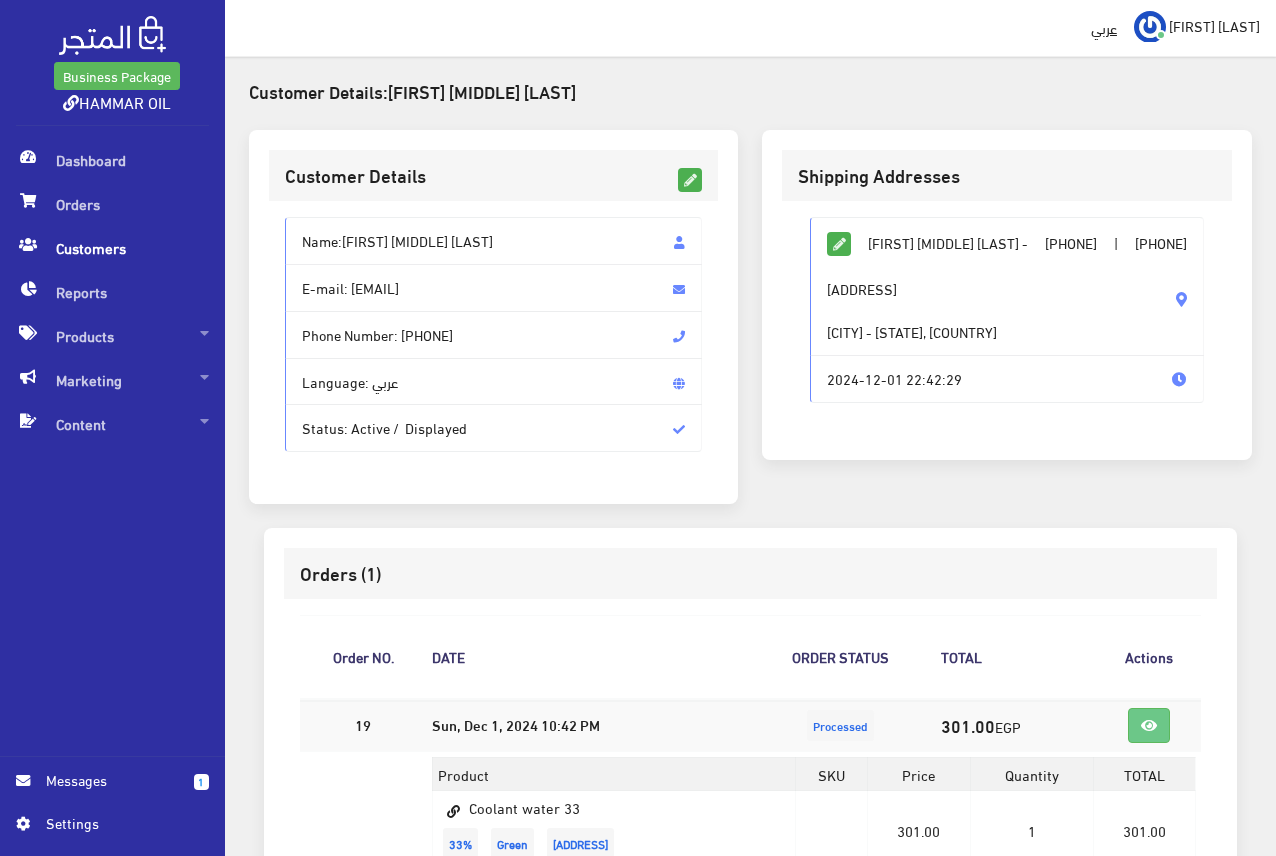 scroll, scrollTop: 0, scrollLeft: 0, axis: both 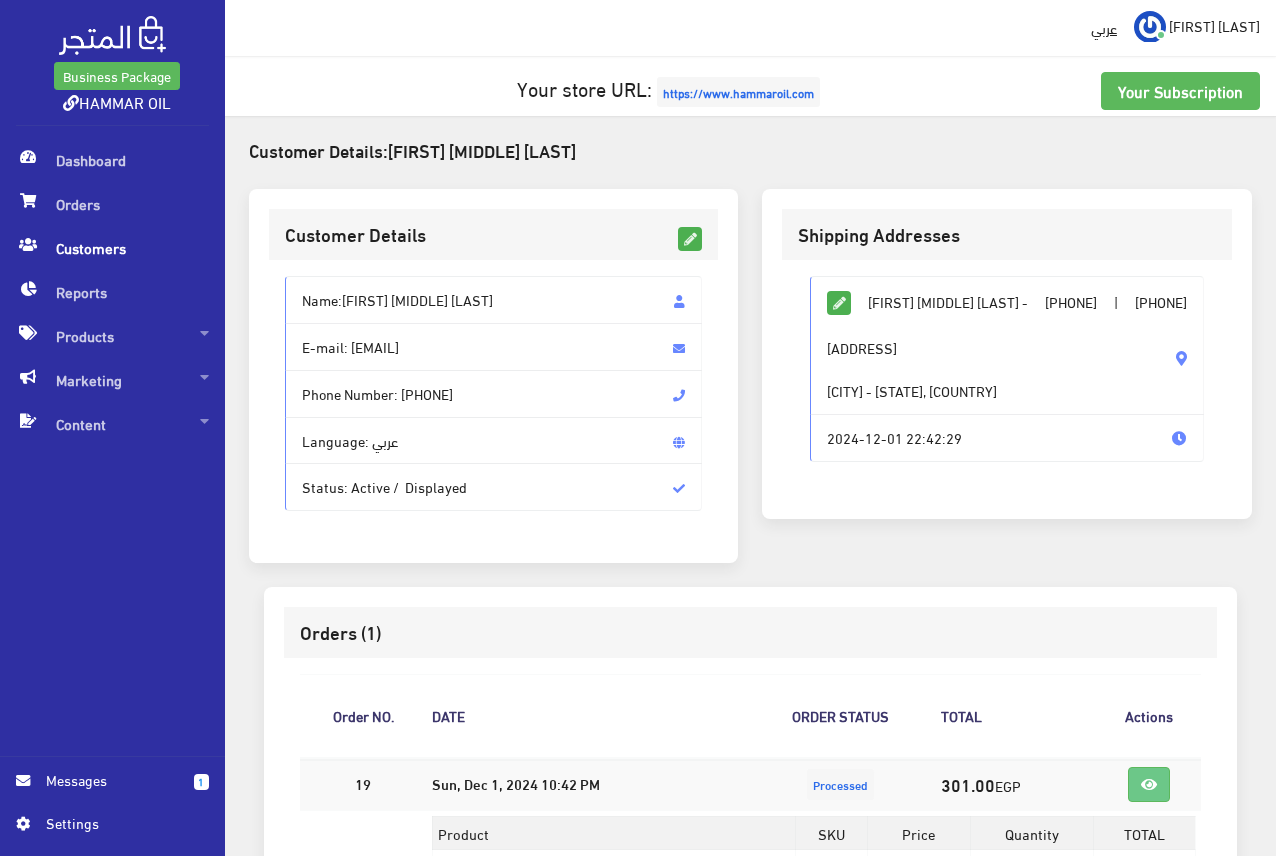 click at bounding box center [112, 35] 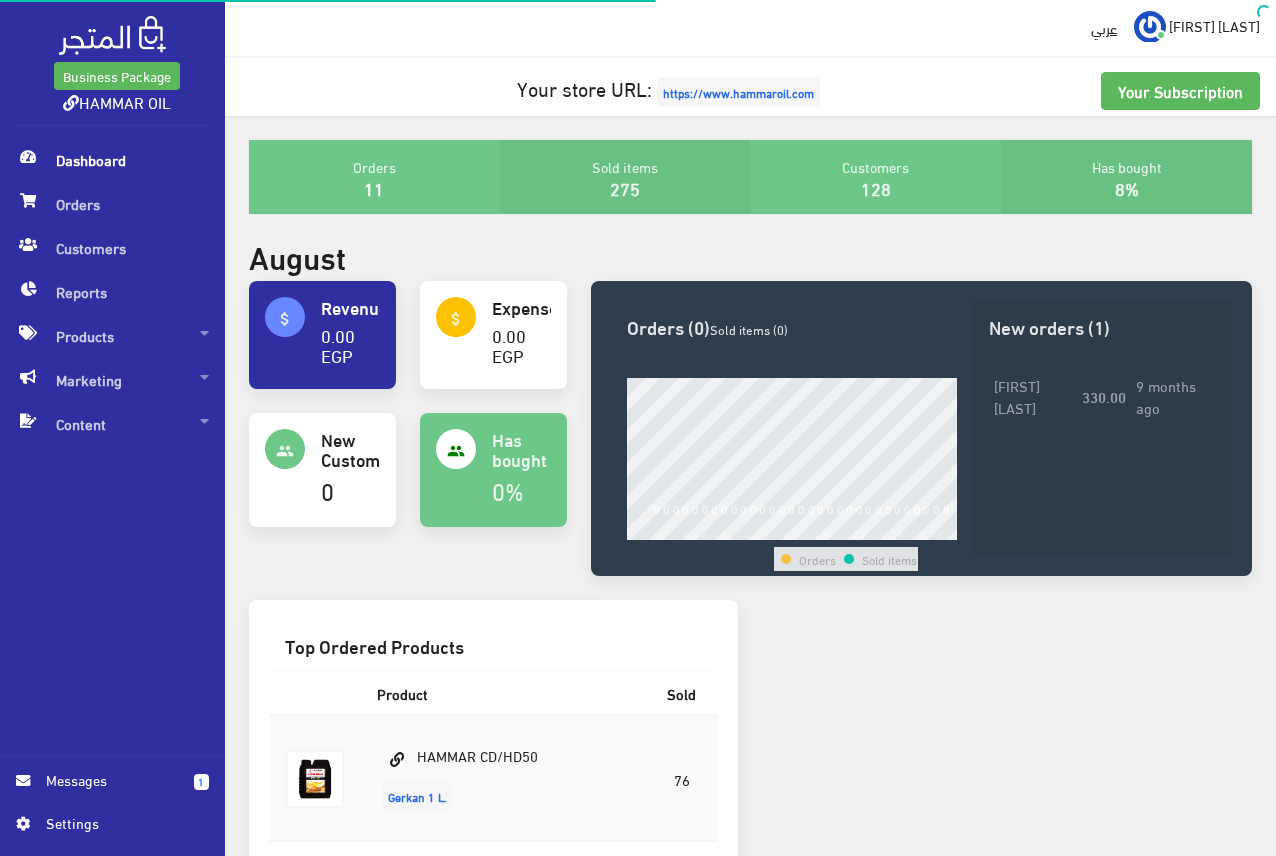 scroll, scrollTop: 0, scrollLeft: 0, axis: both 